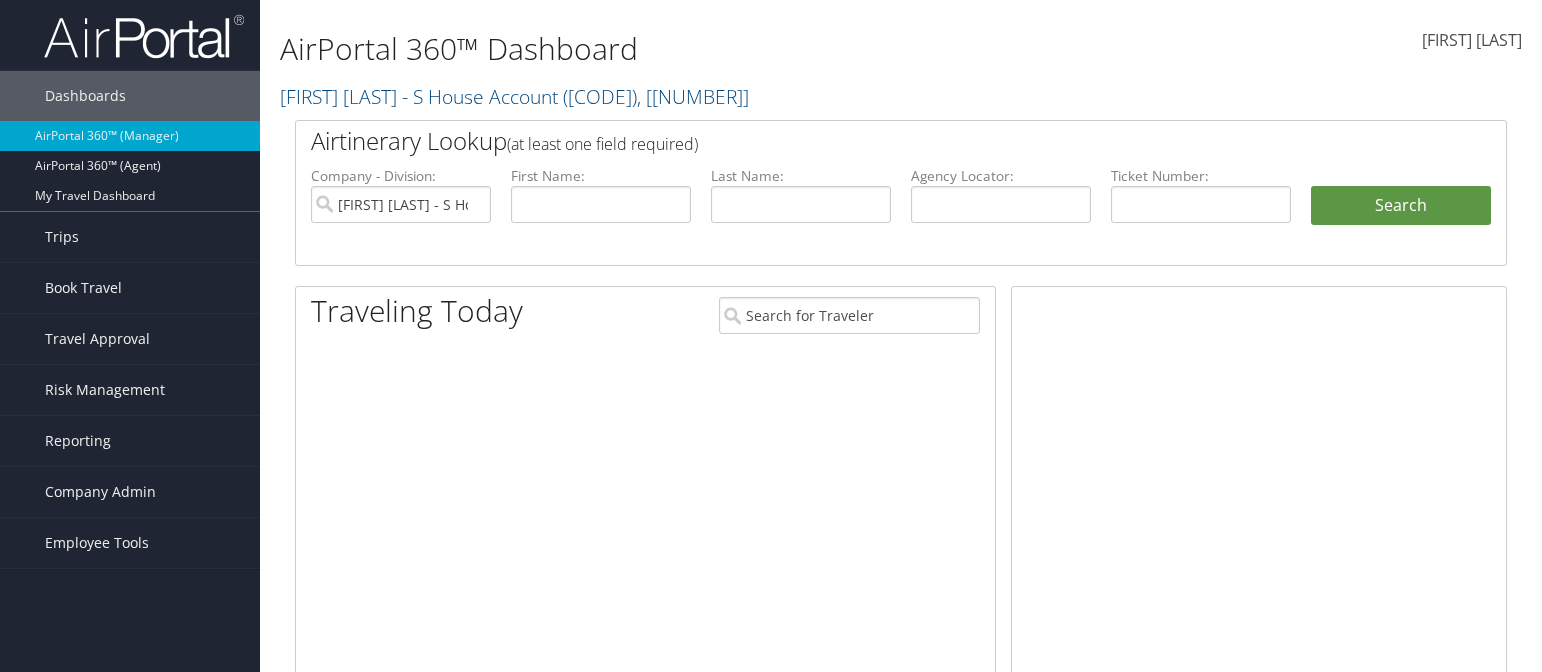 scroll, scrollTop: 0, scrollLeft: 0, axis: both 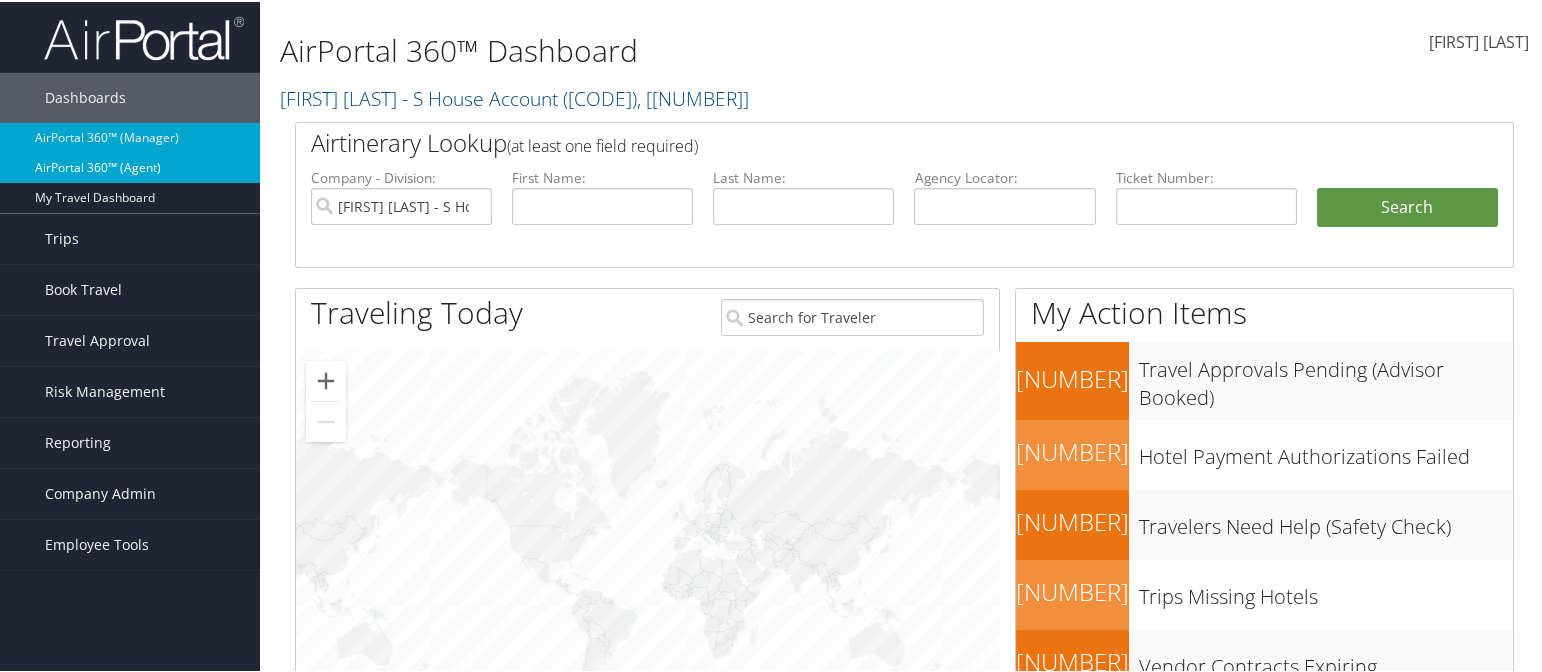 click on "AirPortal 360™ (Agent)" at bounding box center [130, 166] 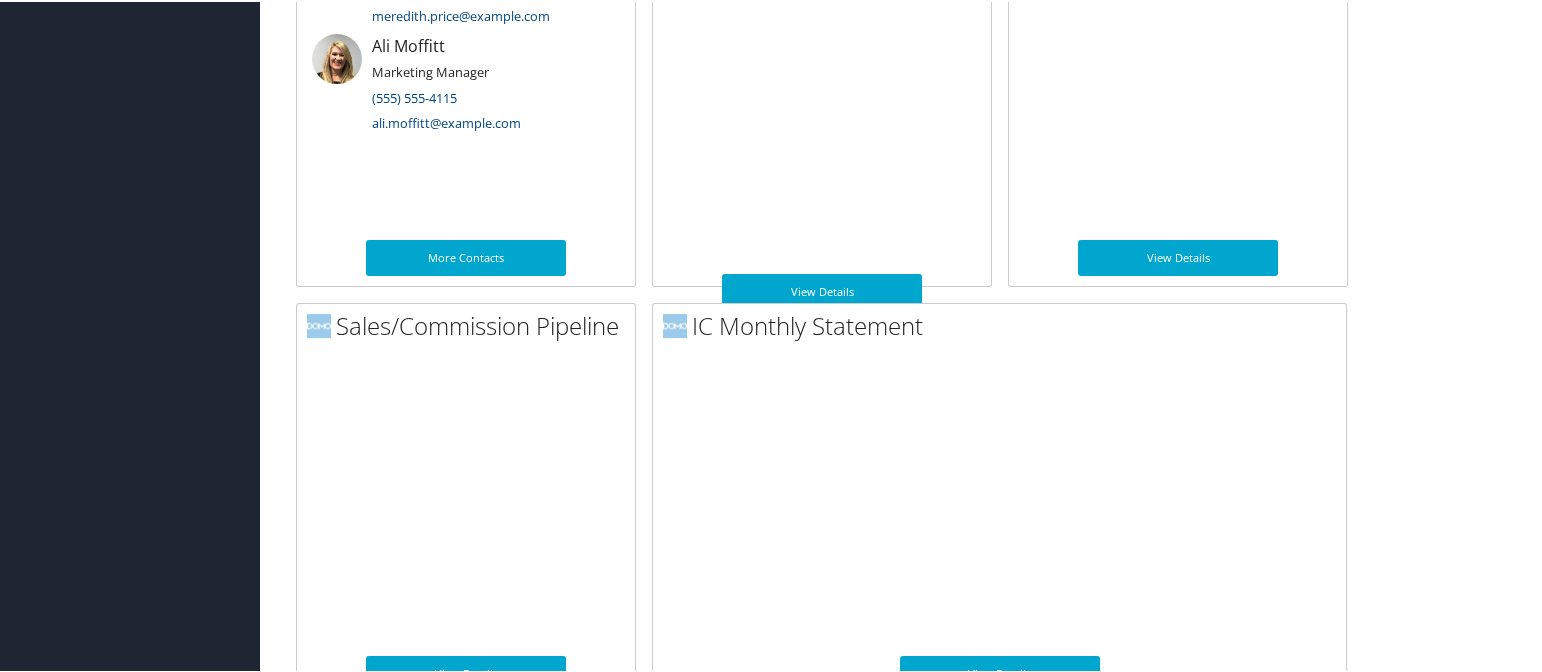 scroll, scrollTop: 1211, scrollLeft: 0, axis: vertical 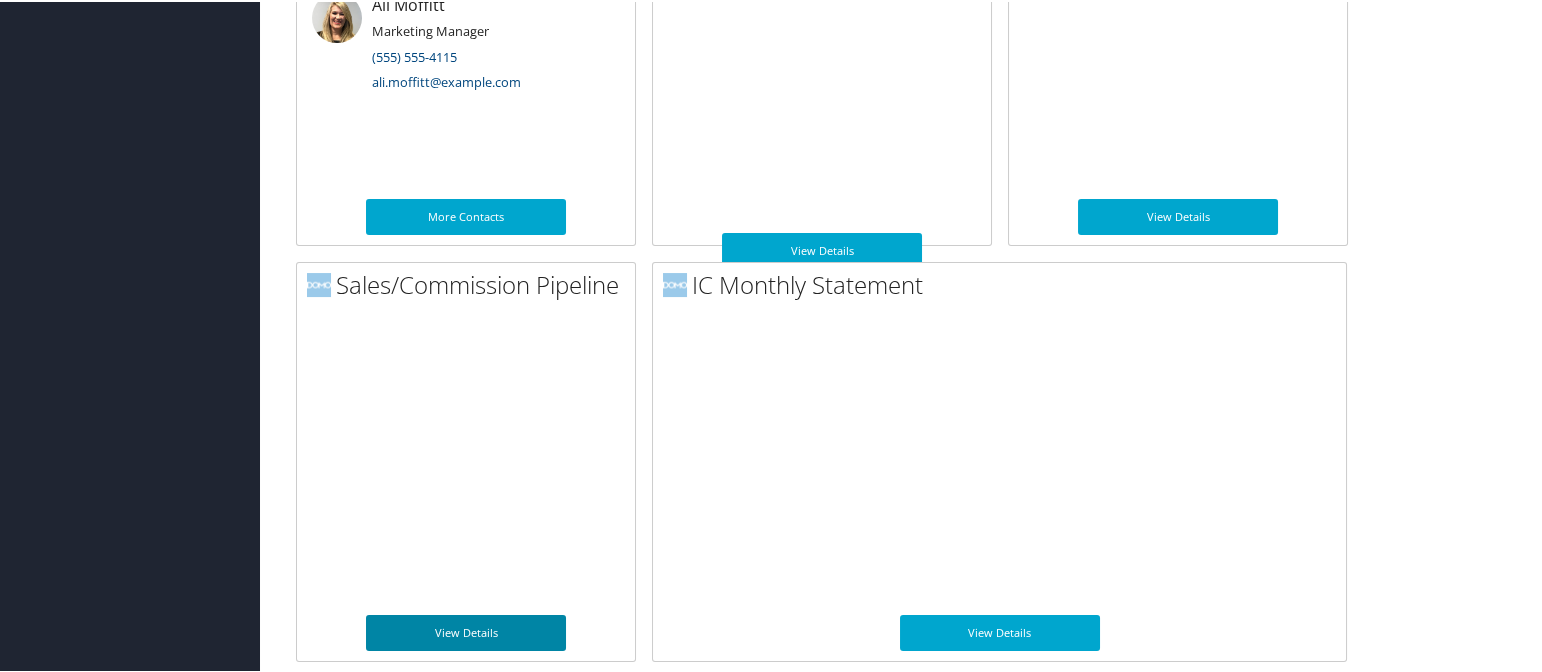 click on "View Details" at bounding box center [466, 631] 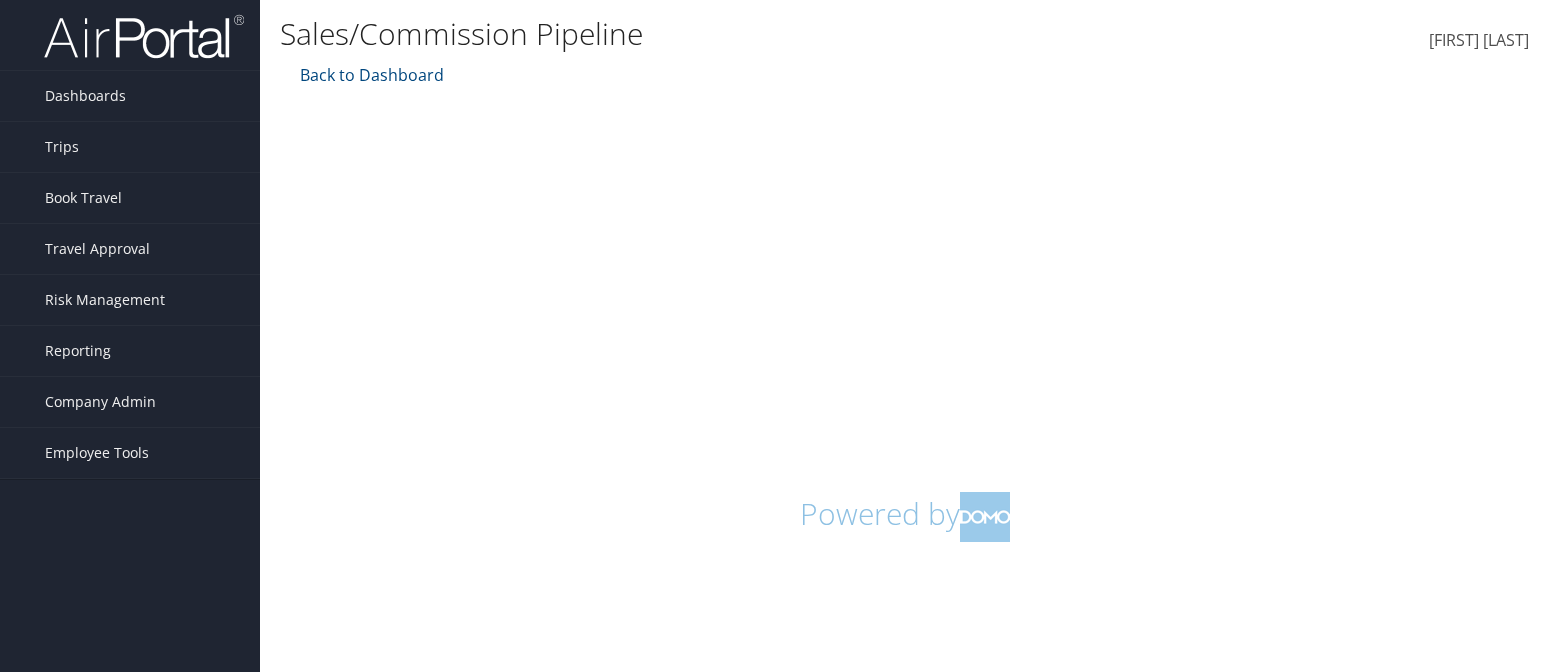 scroll, scrollTop: 0, scrollLeft: 0, axis: both 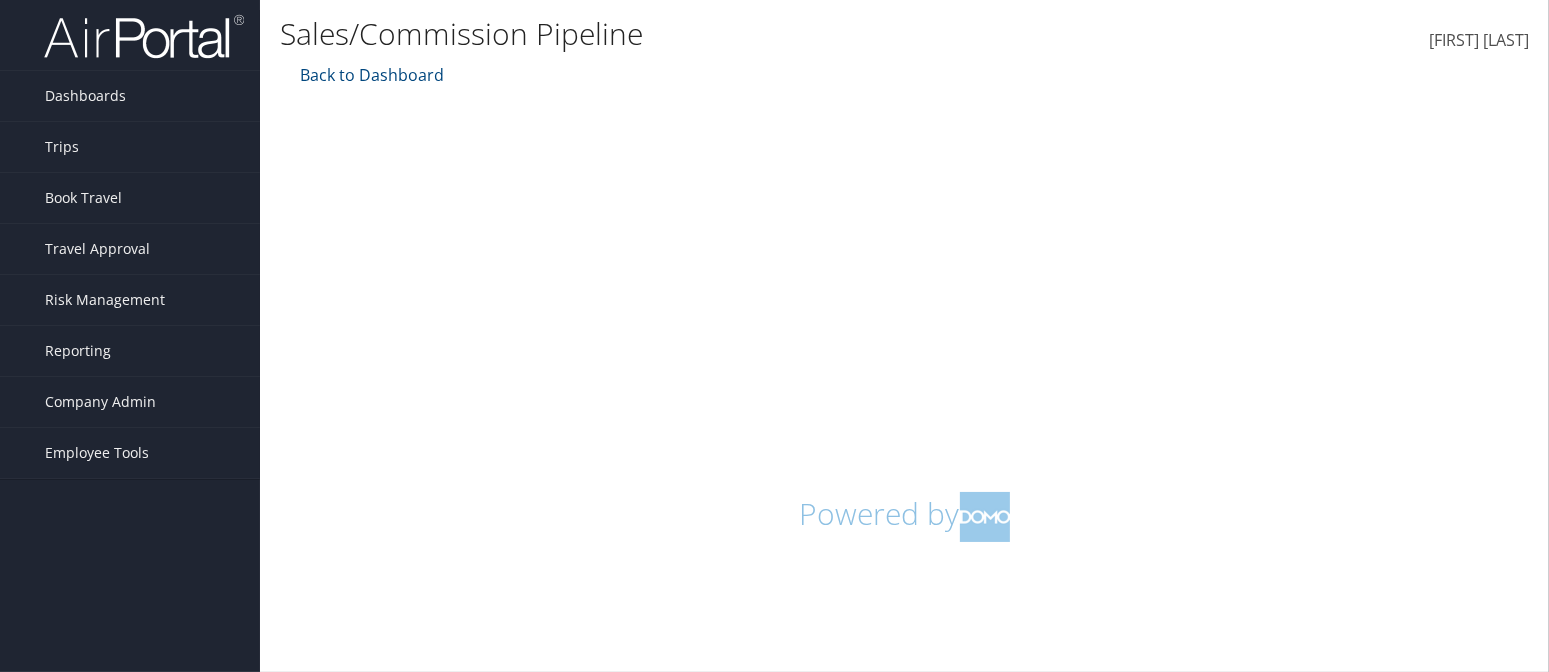 drag, startPoint x: 789, startPoint y: 577, endPoint x: 779, endPoint y: 556, distance: 23.259407 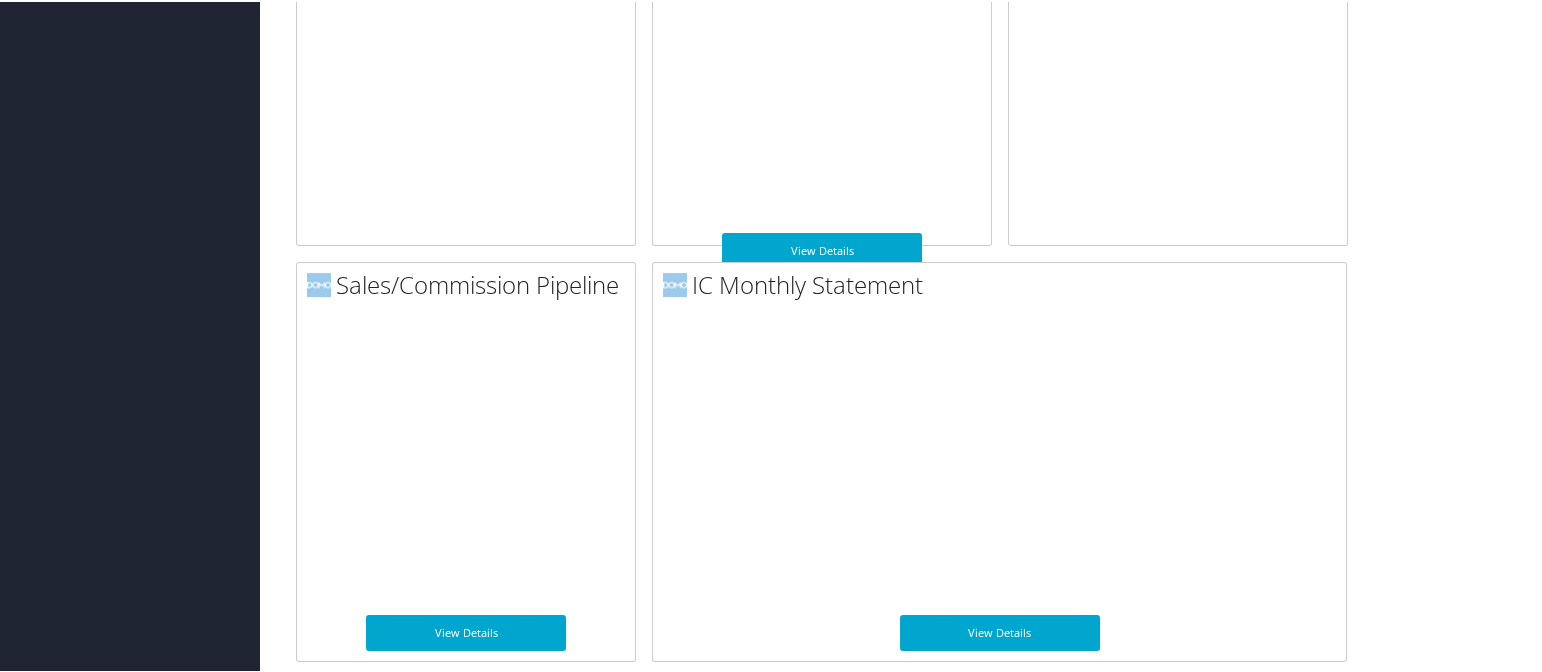 scroll, scrollTop: 1211, scrollLeft: 0, axis: vertical 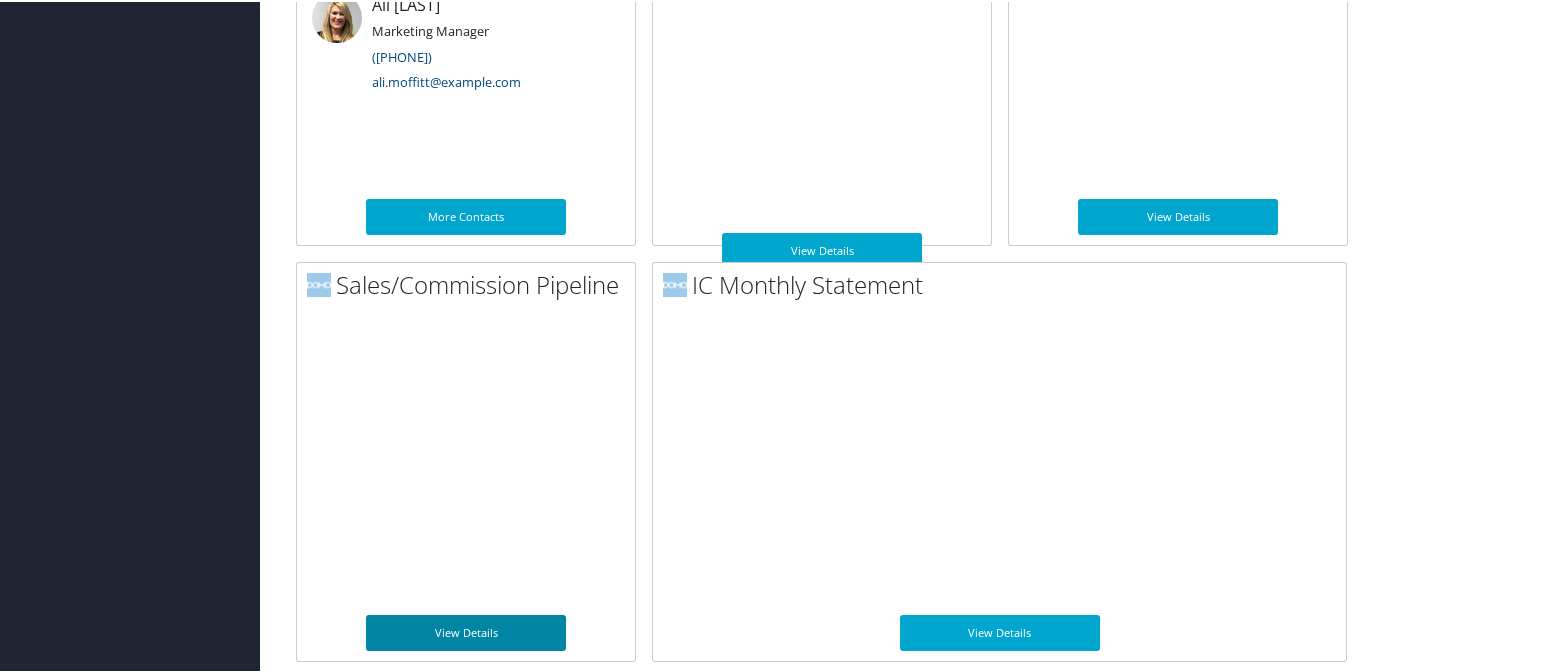 click on "View Details" at bounding box center [466, 631] 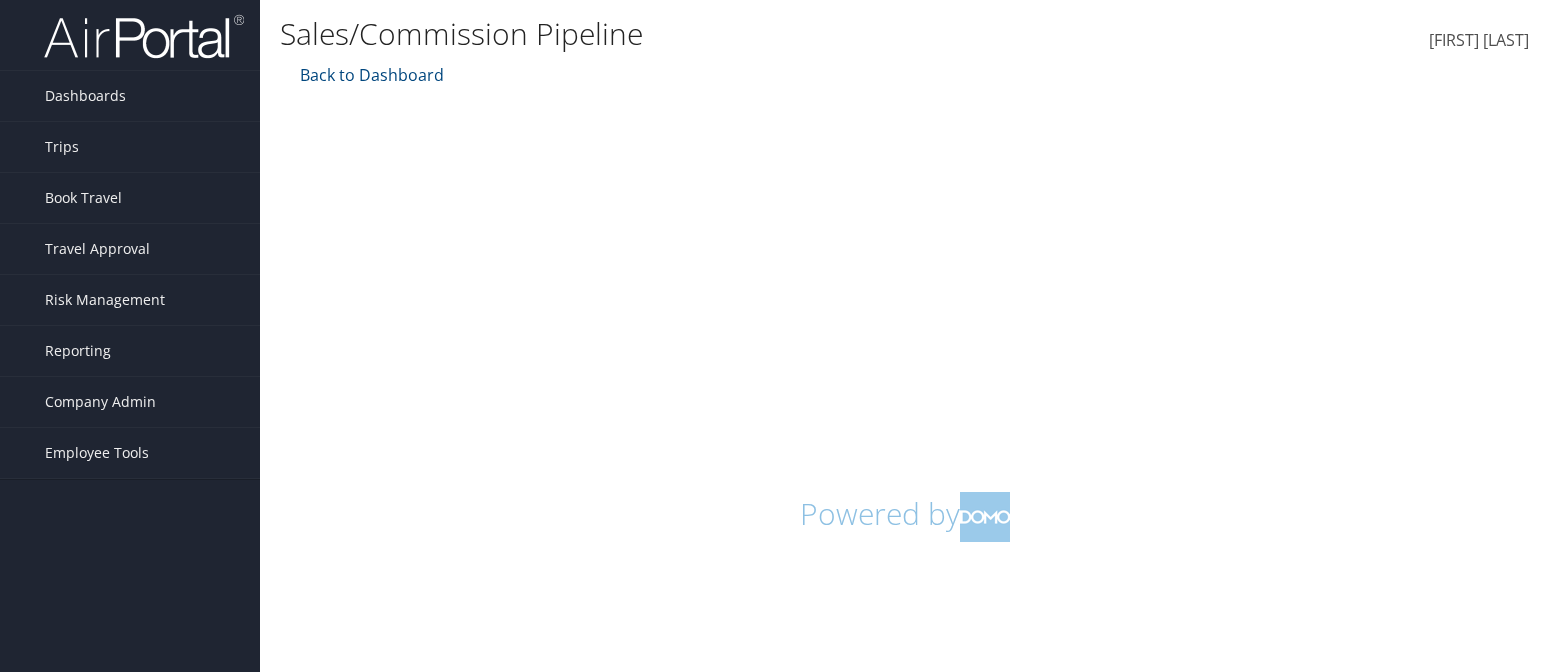 scroll, scrollTop: 0, scrollLeft: 0, axis: both 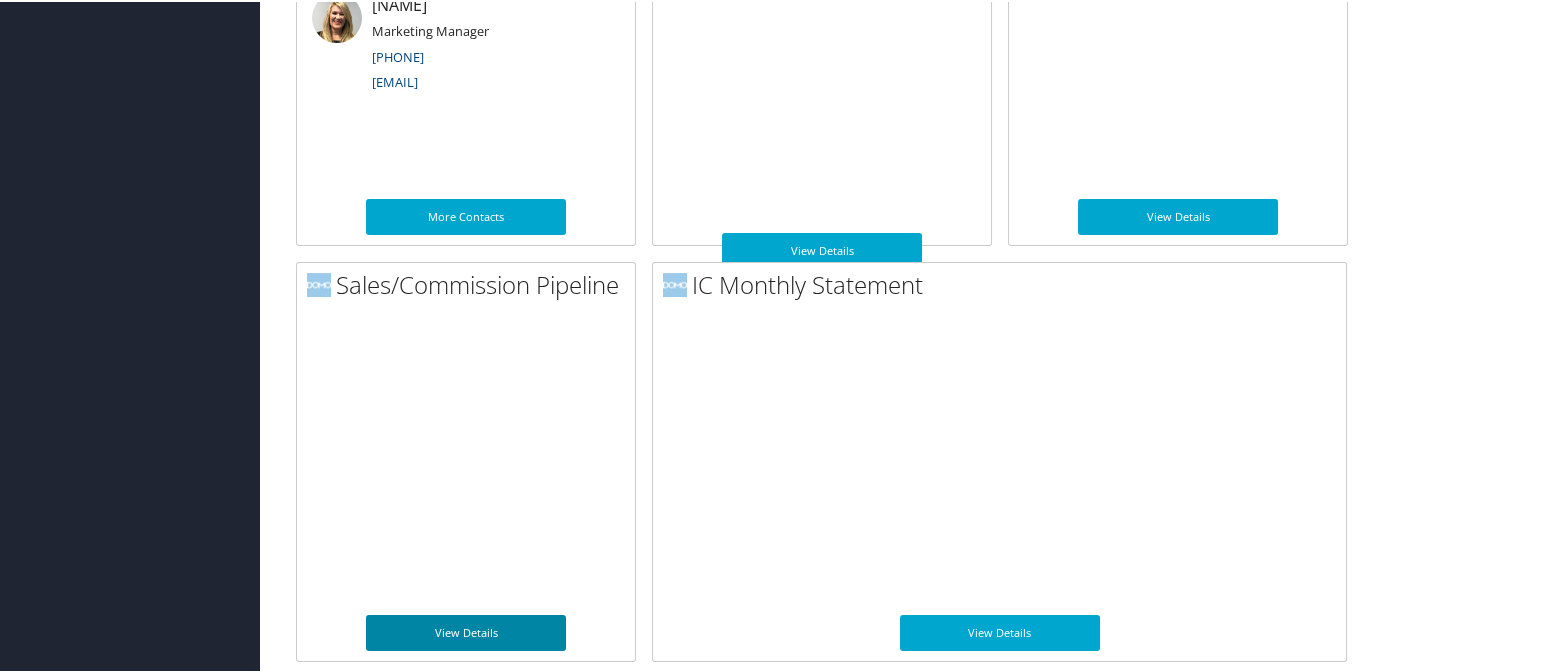 click on "View Details" at bounding box center (466, 631) 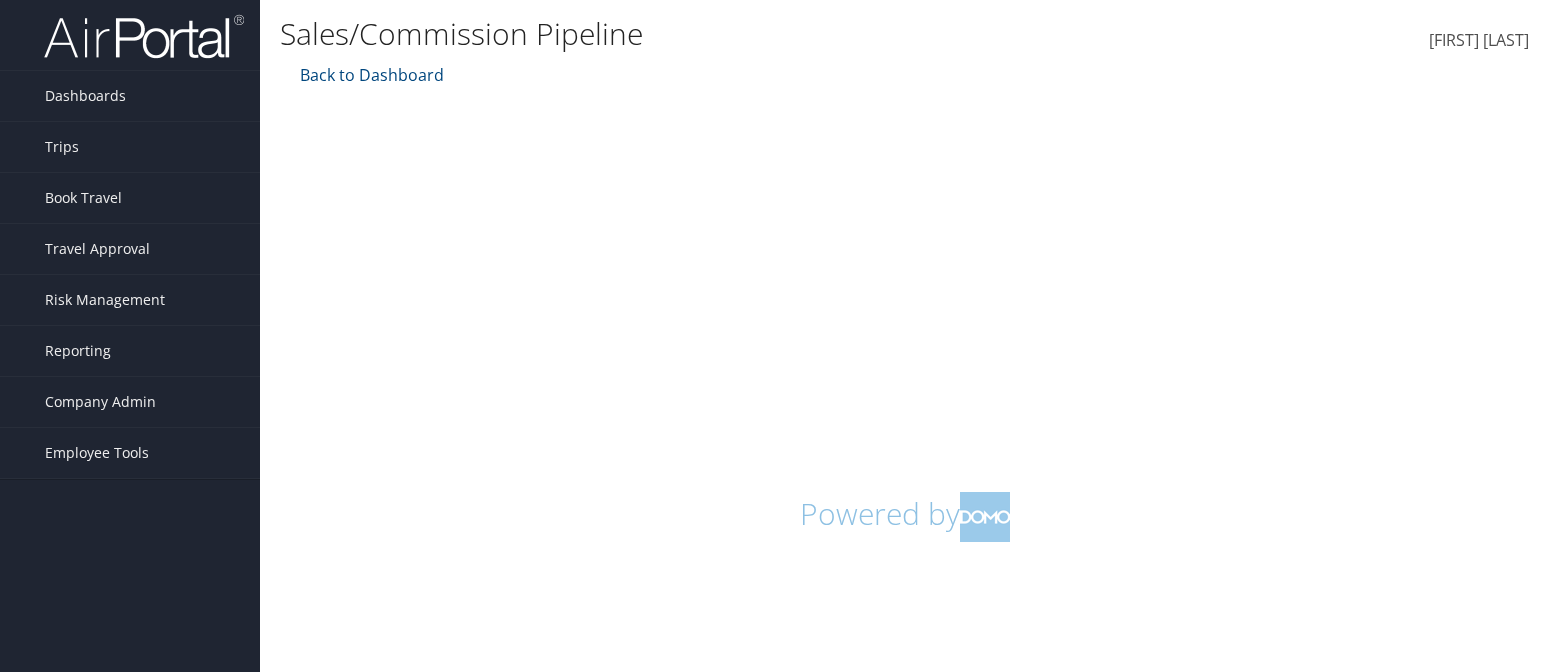 scroll, scrollTop: 0, scrollLeft: 0, axis: both 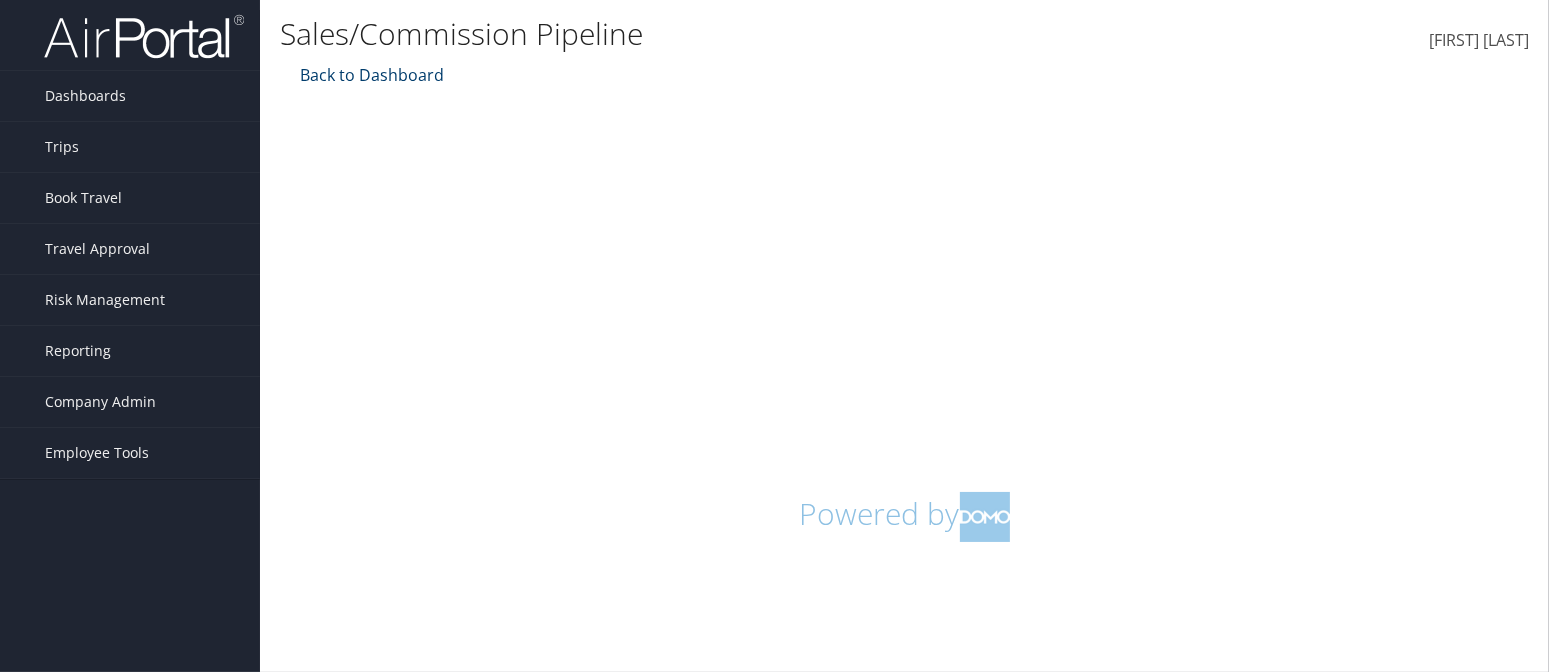 click on "Back to Dashboard" at bounding box center [369, 75] 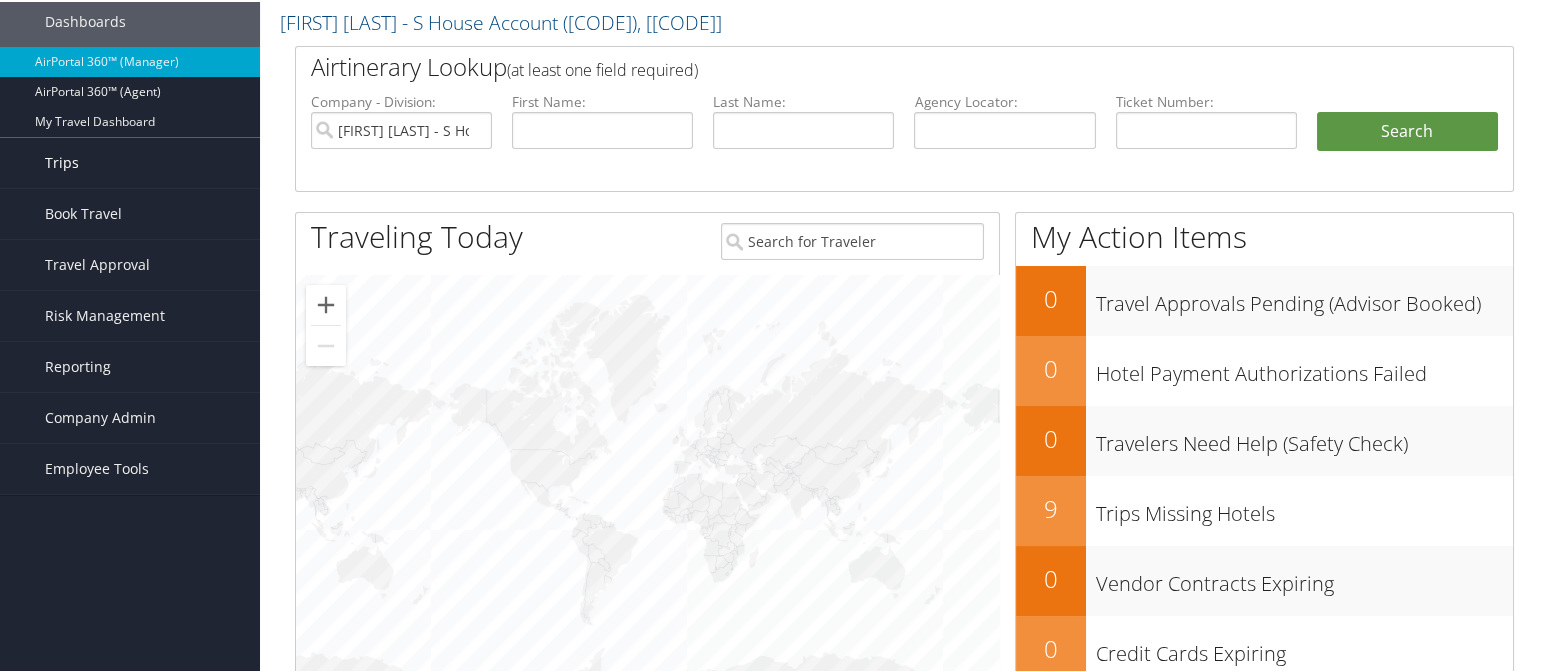 scroll, scrollTop: 0, scrollLeft: 0, axis: both 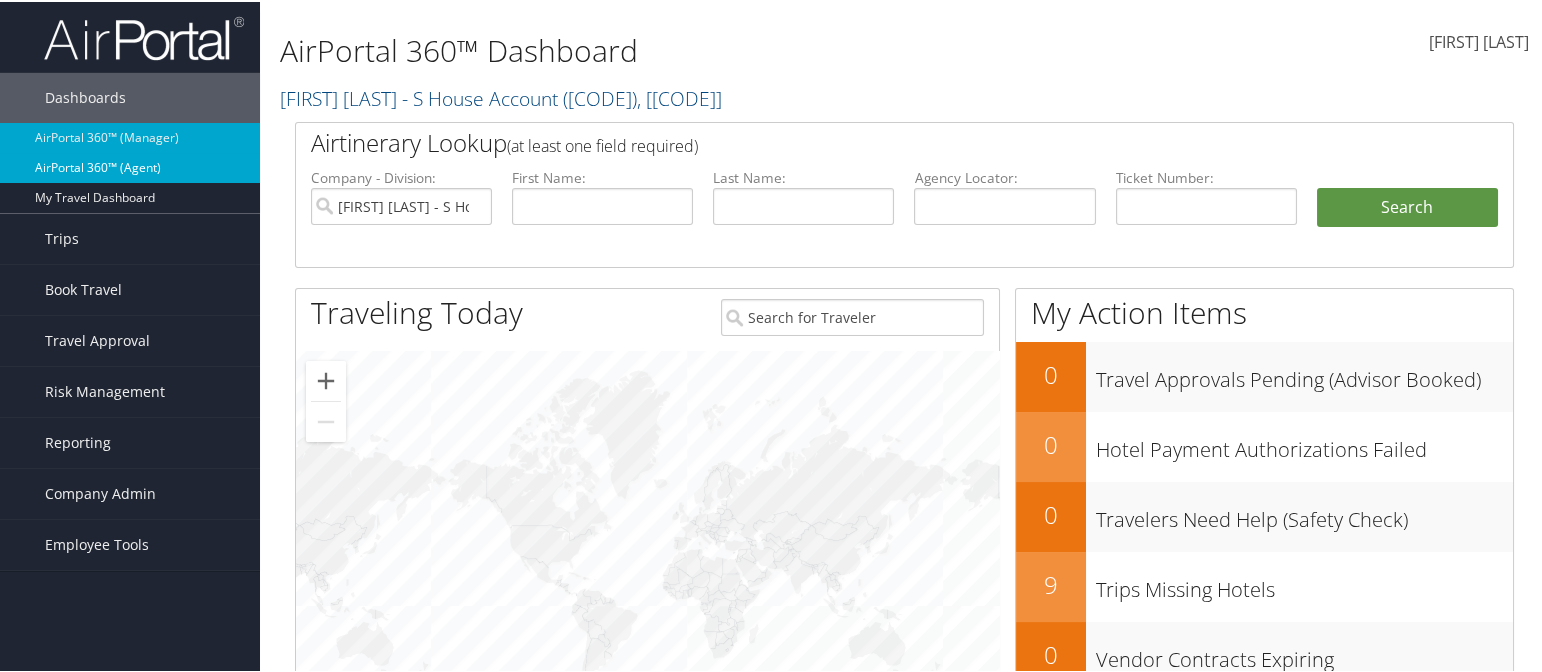 click on "AirPortal 360™ (Agent)" at bounding box center [130, 166] 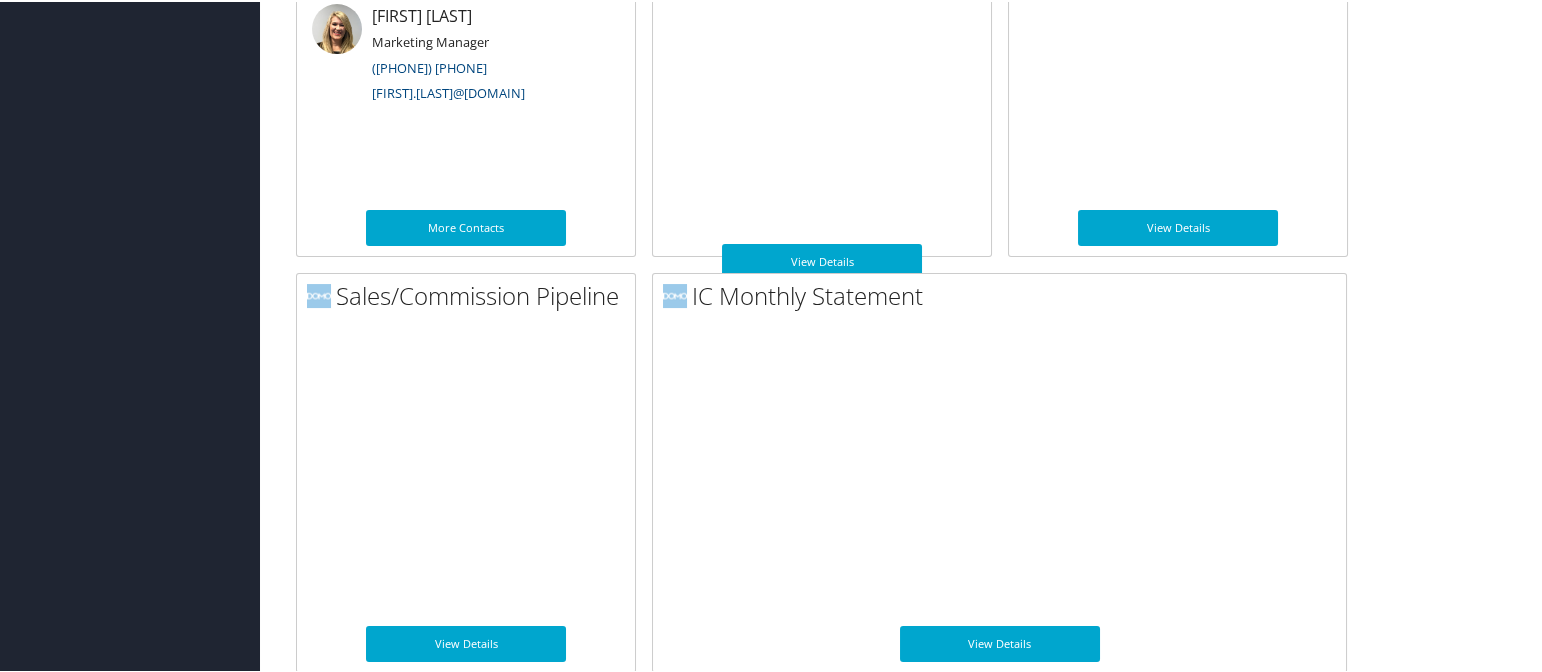 scroll, scrollTop: 1211, scrollLeft: 0, axis: vertical 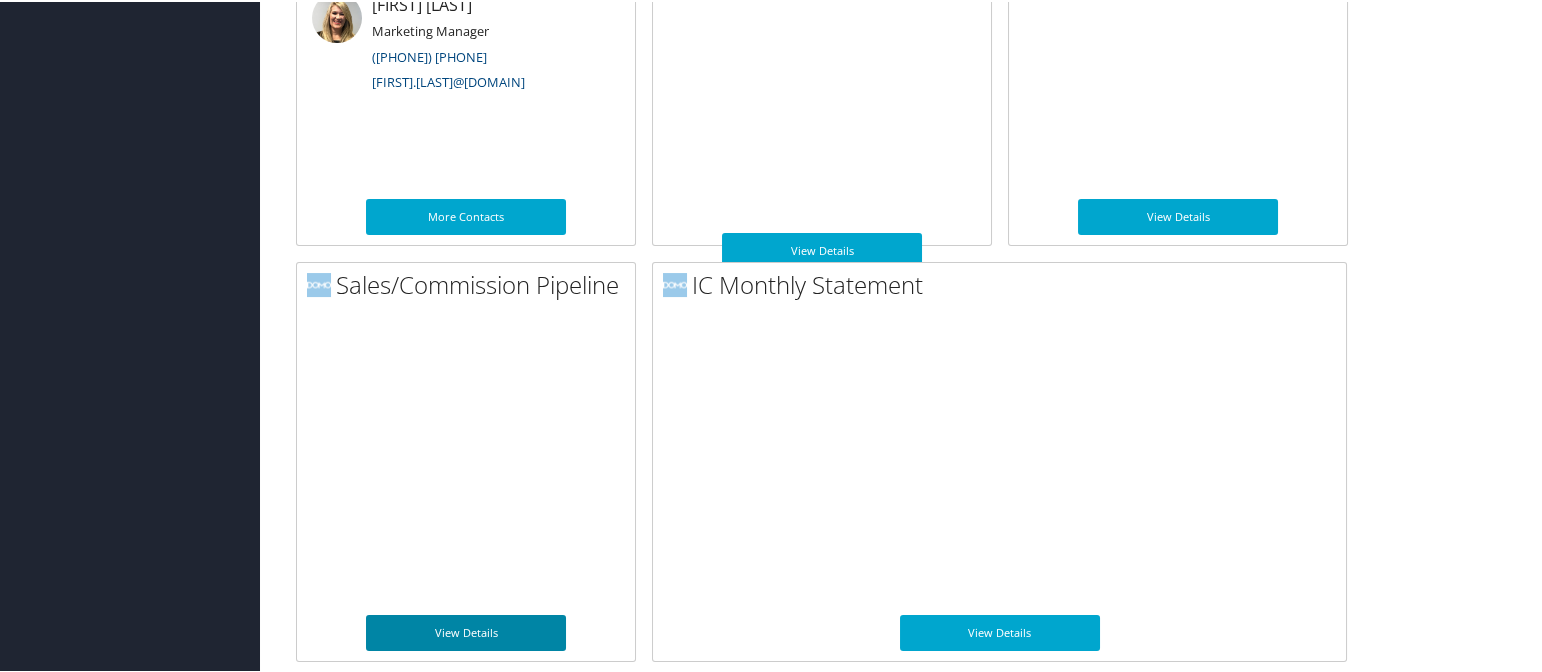 click on "View Details" at bounding box center [466, 631] 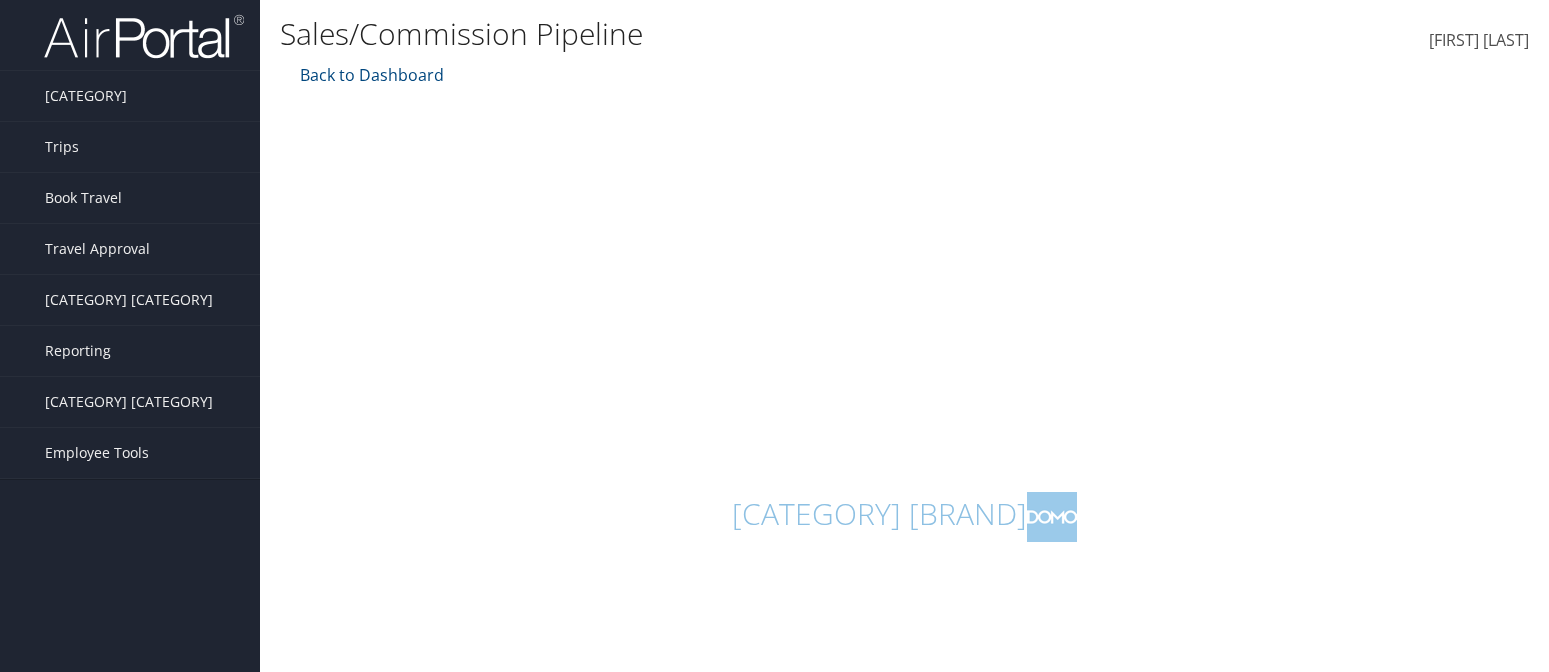 scroll, scrollTop: 0, scrollLeft: 0, axis: both 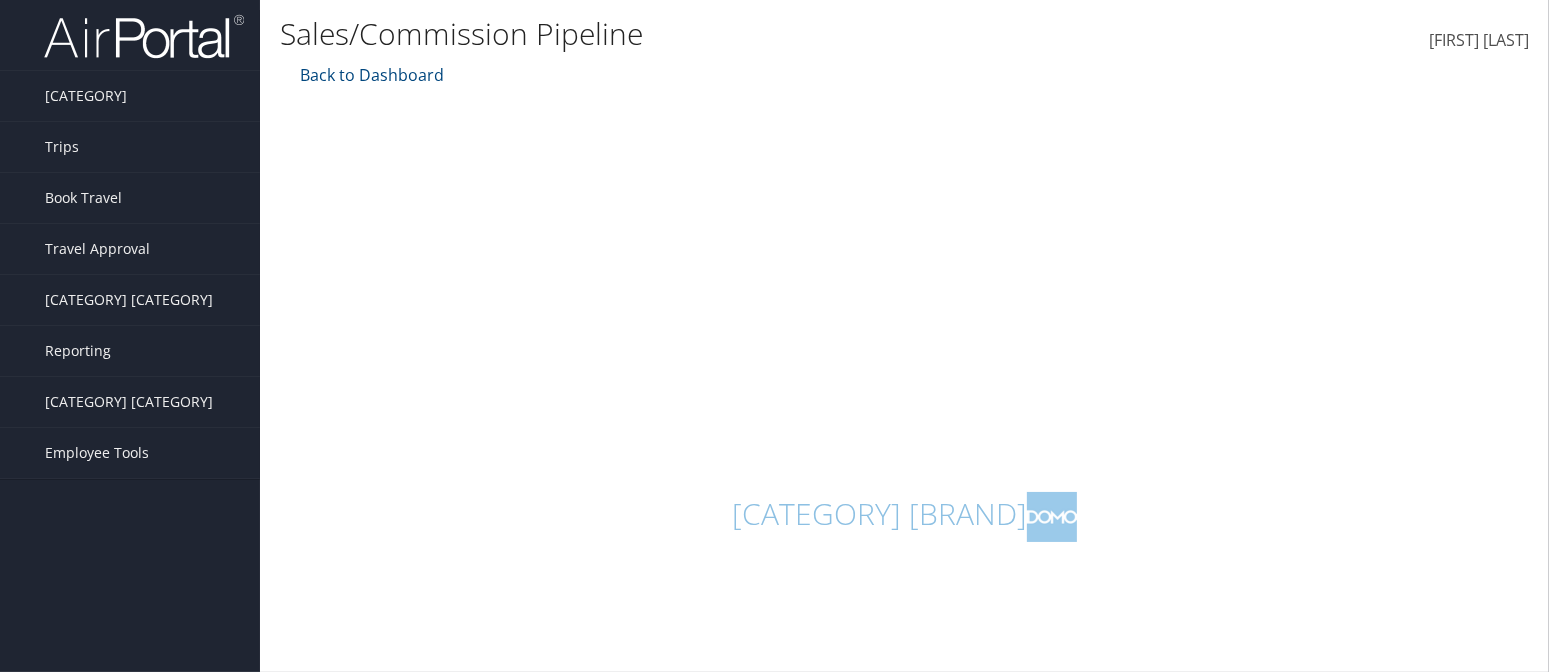 click on "Sales/Commission Pipeline" at bounding box center (696, 34) 